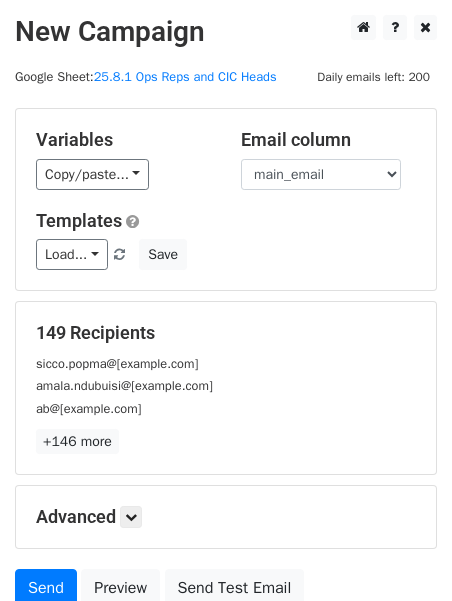 scroll, scrollTop: 176, scrollLeft: 0, axis: vertical 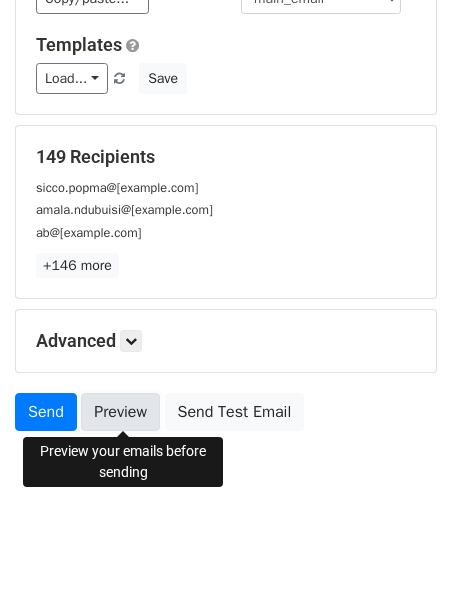 click on "Preview" at bounding box center (120, 412) 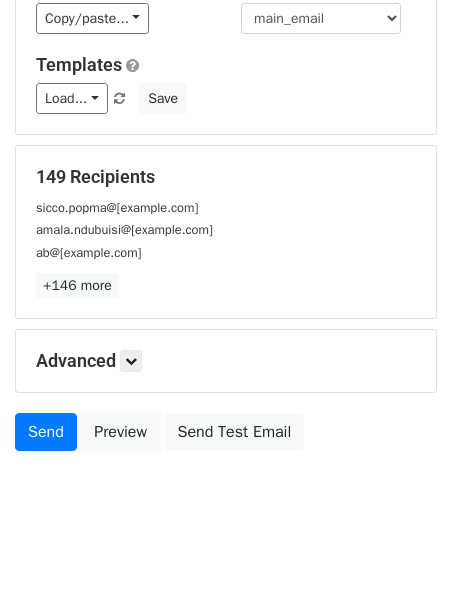 scroll, scrollTop: 176, scrollLeft: 0, axis: vertical 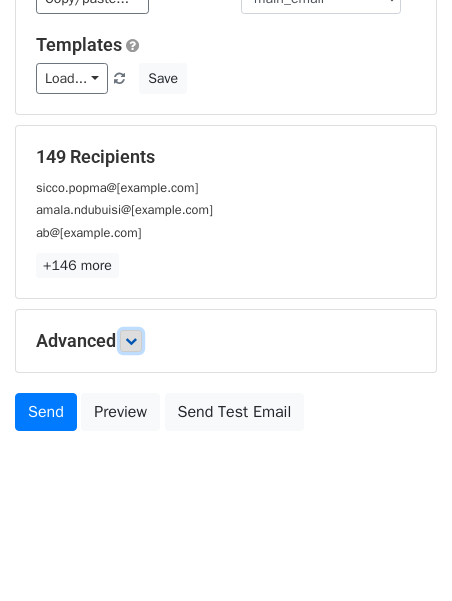 click at bounding box center [131, 341] 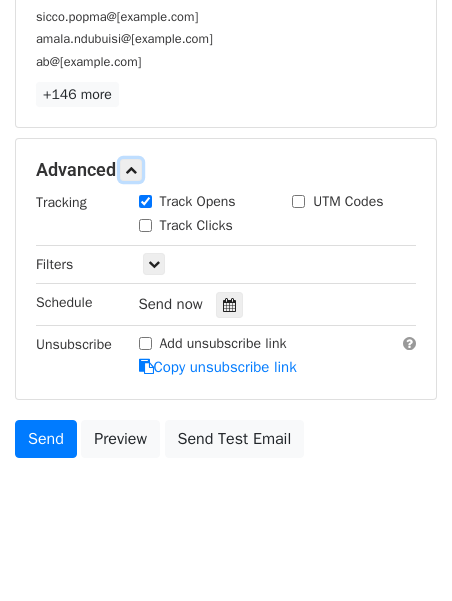 scroll, scrollTop: 348, scrollLeft: 0, axis: vertical 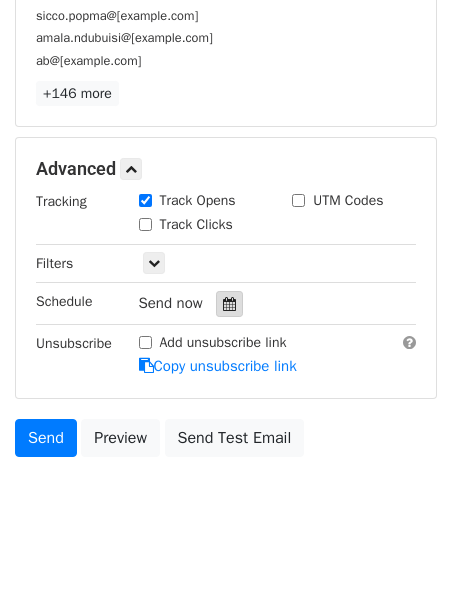 click at bounding box center [229, 304] 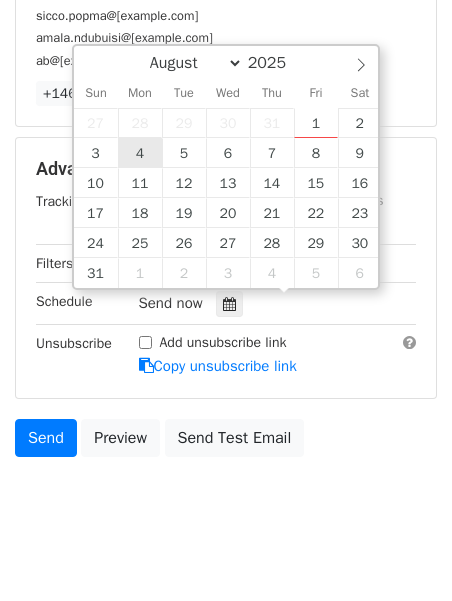 type on "2025-08-04 12:00" 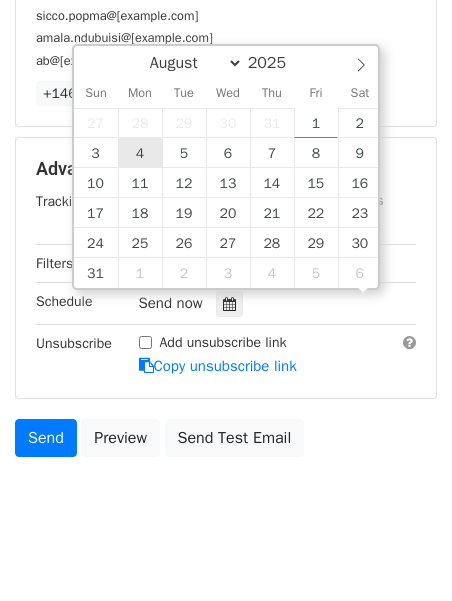 scroll, scrollTop: 1, scrollLeft: 0, axis: vertical 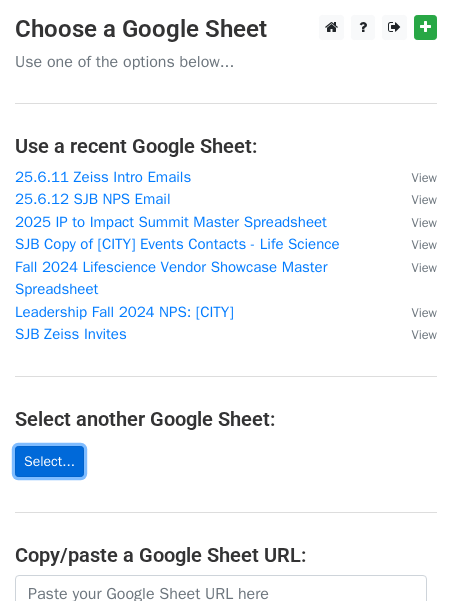 click on "Select..." at bounding box center [49, 461] 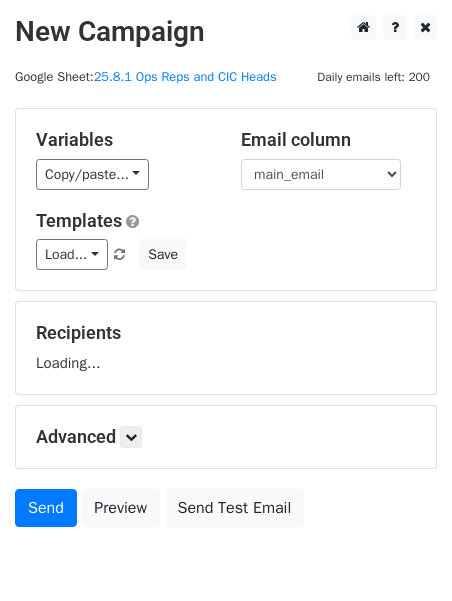 scroll, scrollTop: 0, scrollLeft: 0, axis: both 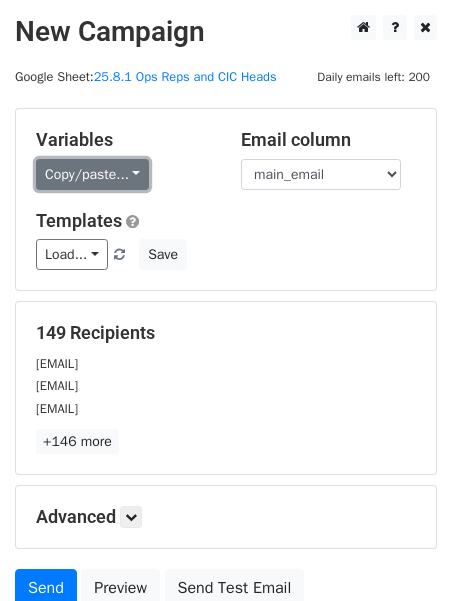 click on "Copy/paste..." at bounding box center (92, 174) 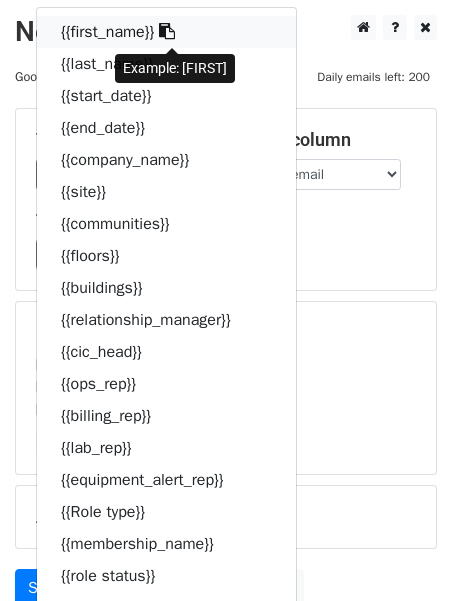 click on "{{first_name}}" at bounding box center [166, 32] 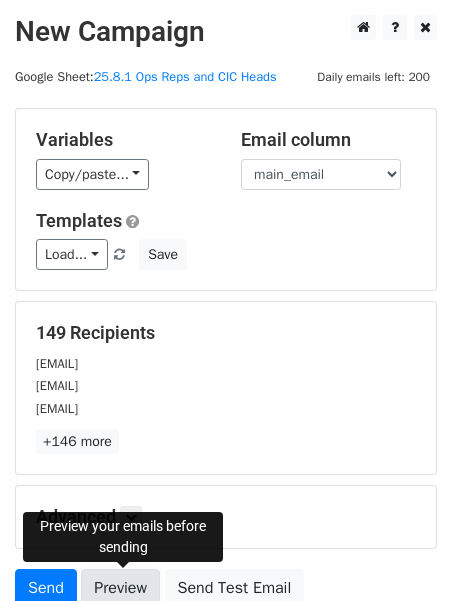 click on "Preview" at bounding box center (120, 588) 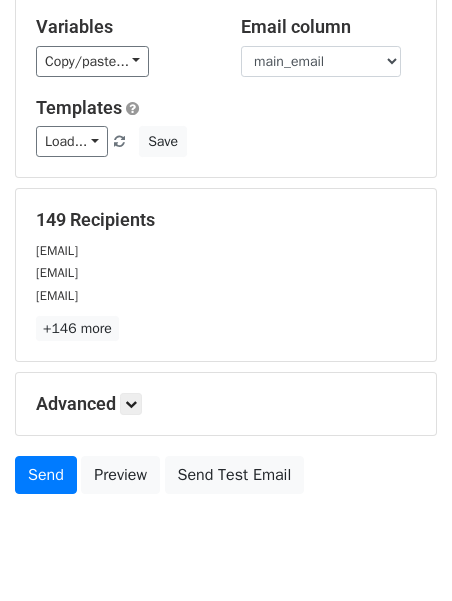 scroll, scrollTop: 176, scrollLeft: 0, axis: vertical 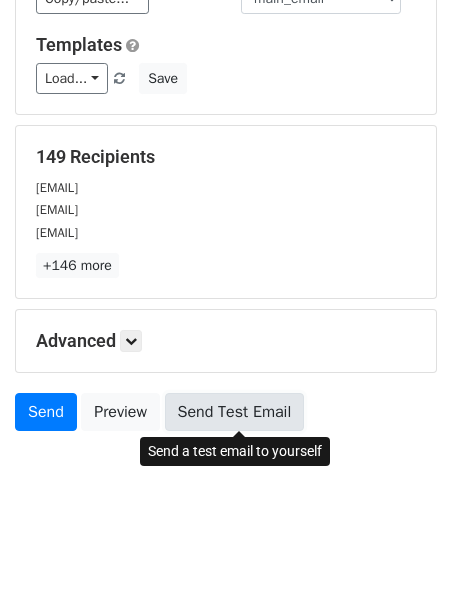 click on "Send Test Email" at bounding box center [235, 412] 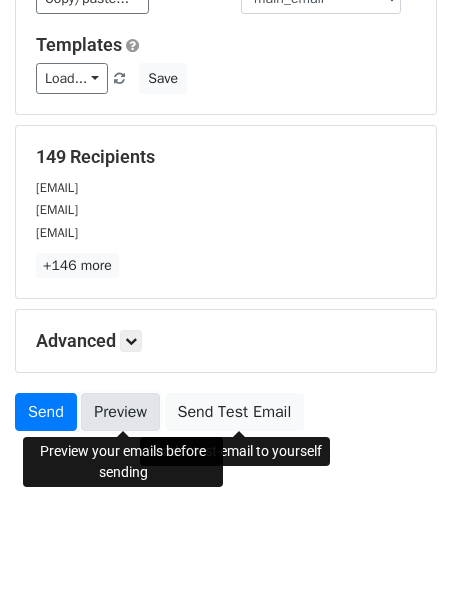 click on "Preview" at bounding box center (120, 412) 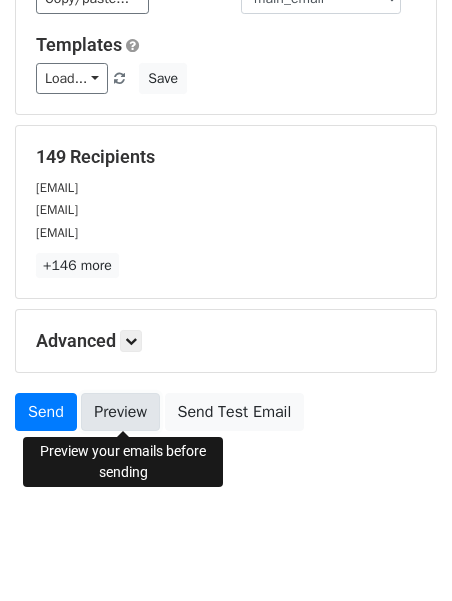 click on "Preview" at bounding box center (120, 412) 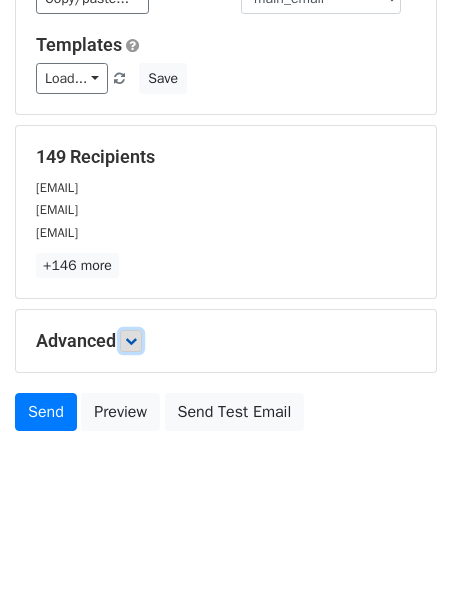 click at bounding box center [131, 341] 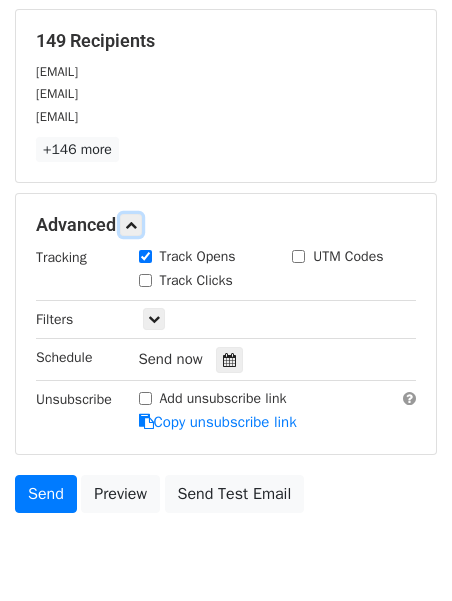 scroll, scrollTop: 296, scrollLeft: 0, axis: vertical 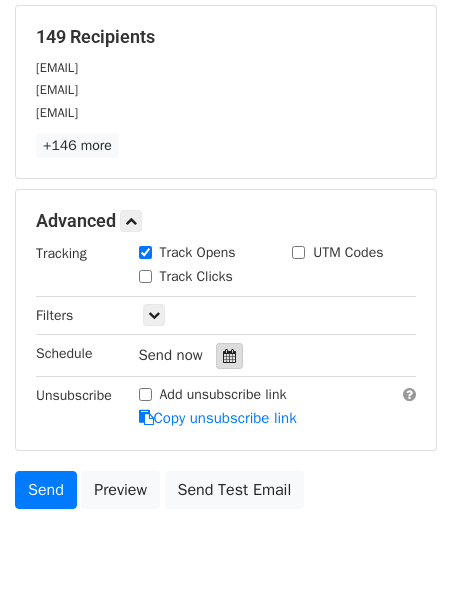 click at bounding box center [229, 356] 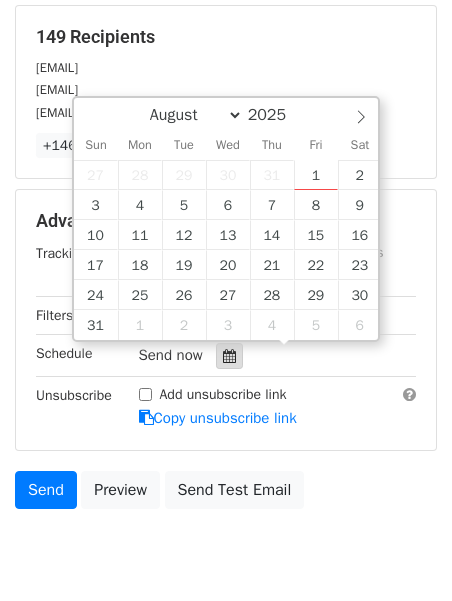 scroll, scrollTop: 308, scrollLeft: 0, axis: vertical 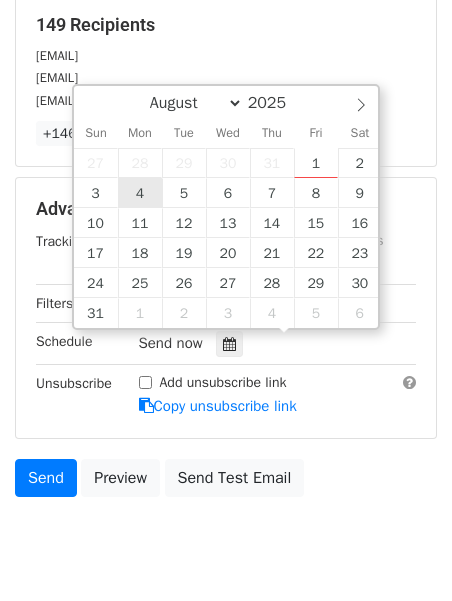 type on "2025-08-04 12:00" 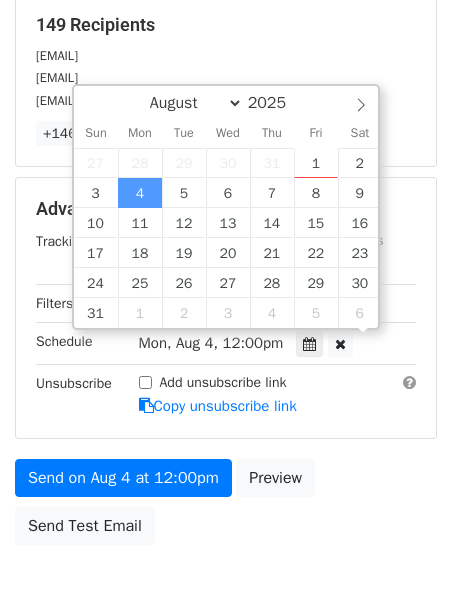 scroll, scrollTop: 1, scrollLeft: 0, axis: vertical 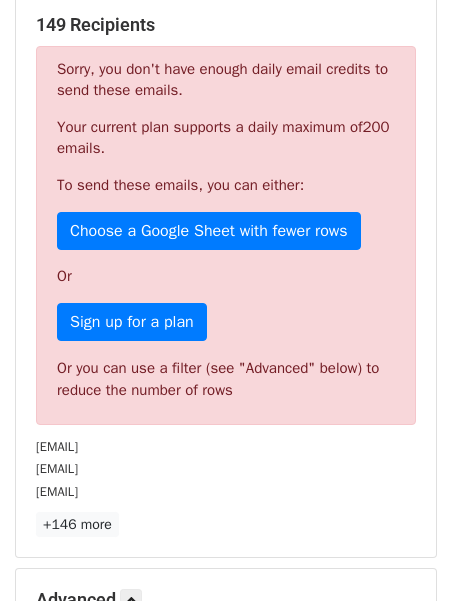 click on "Sorry, you don't have enough daily email credits to send these emails.
Your current plan supports a daily maximum of  200 emails .
To send these emails, you can either:
Choose a Google Sheet with fewer rows
Or
Sign up for a plan
Or you can use a filter (see "Advanced" below) to reduce the number of rows" at bounding box center (226, 235) 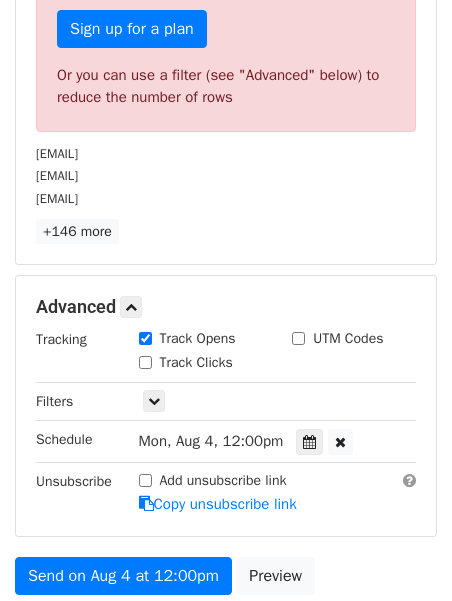 scroll, scrollTop: 605, scrollLeft: 0, axis: vertical 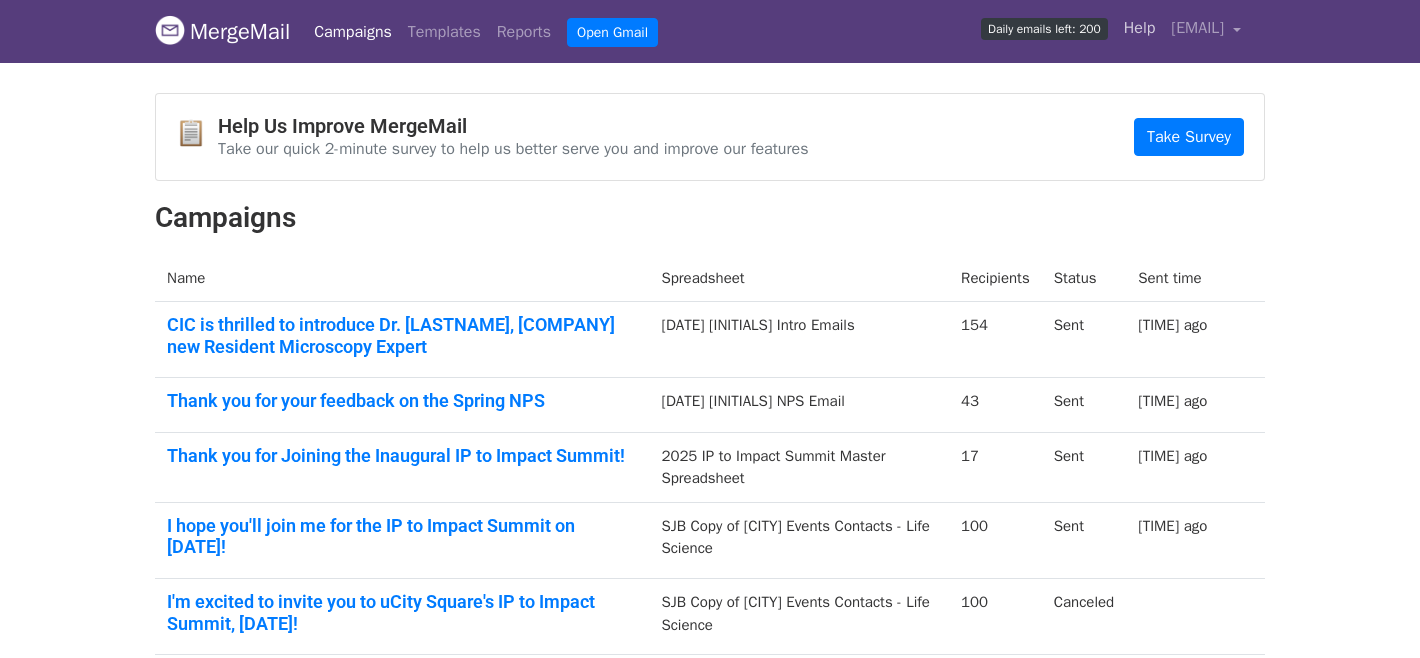 click on "Help" at bounding box center [1140, 28] 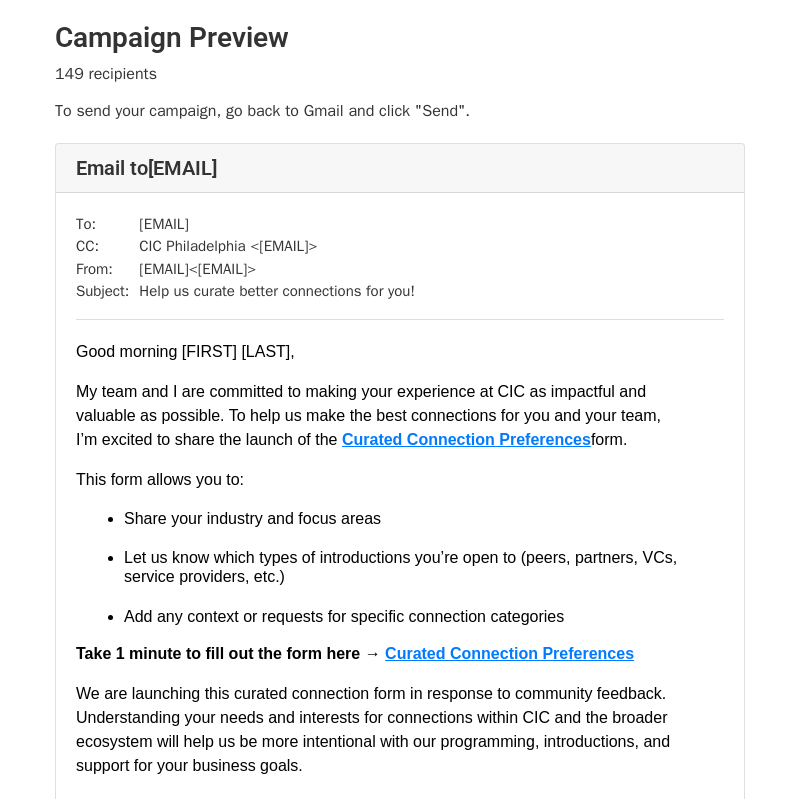 scroll, scrollTop: 0, scrollLeft: 0, axis: both 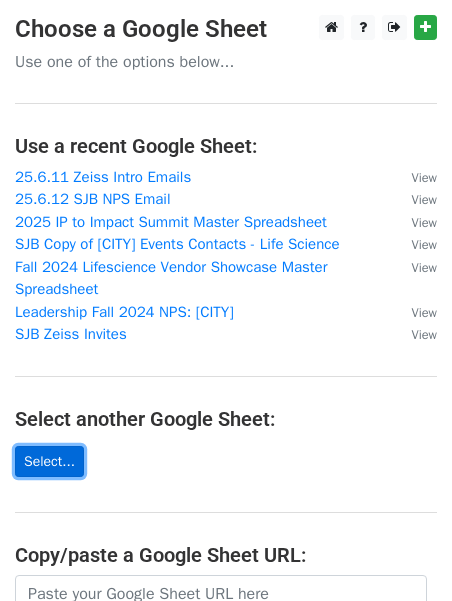 click on "Select..." at bounding box center [49, 461] 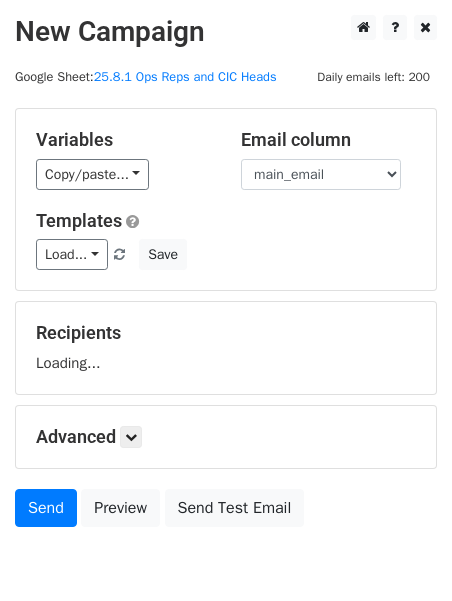 scroll, scrollTop: 0, scrollLeft: 0, axis: both 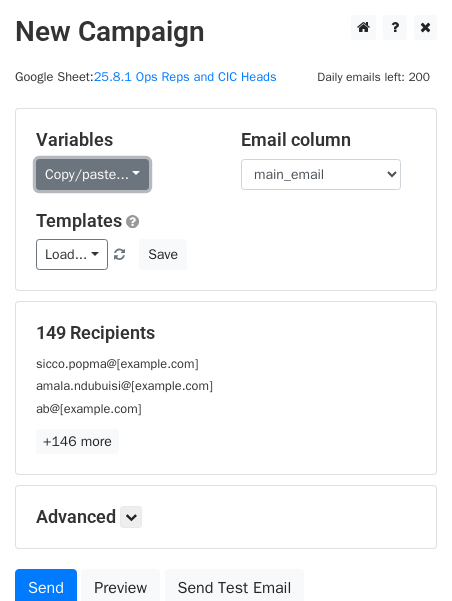 click on "Copy/paste..." at bounding box center [92, 174] 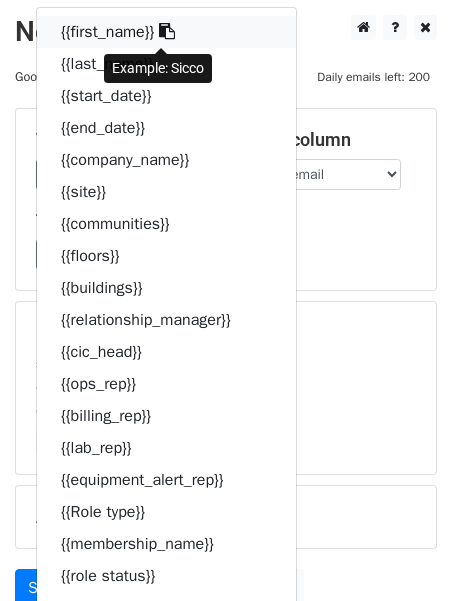 click on "{{first_name}}" at bounding box center [166, 32] 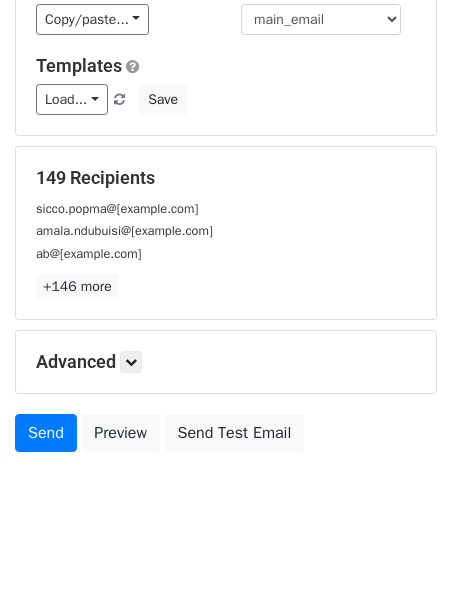scroll, scrollTop: 176, scrollLeft: 0, axis: vertical 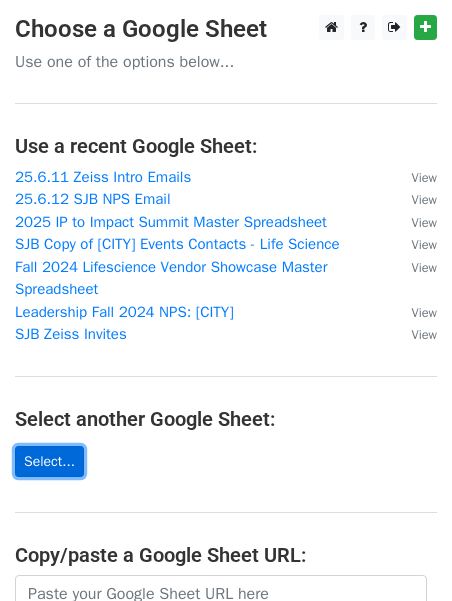 click on "Select..." at bounding box center [49, 461] 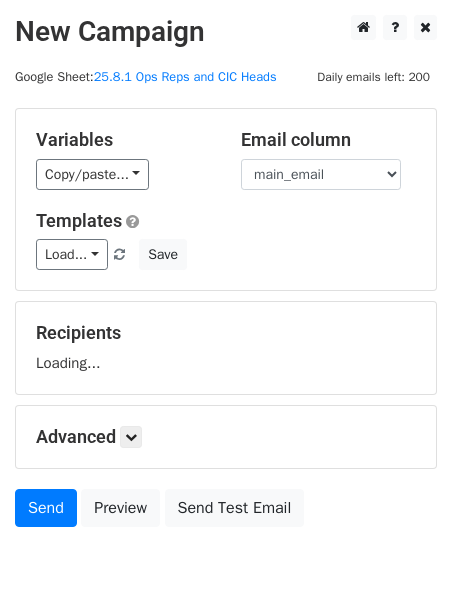 scroll, scrollTop: 0, scrollLeft: 0, axis: both 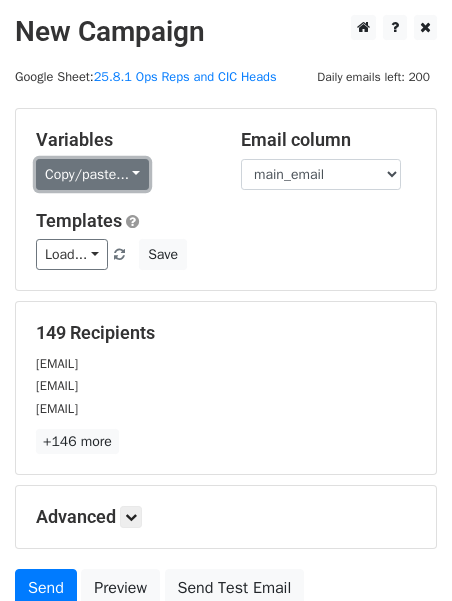 click on "Copy/paste..." at bounding box center (92, 174) 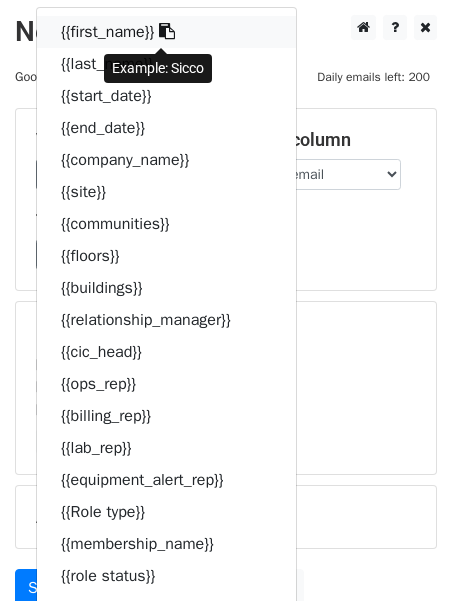 click on "{{first_name}}" at bounding box center [166, 32] 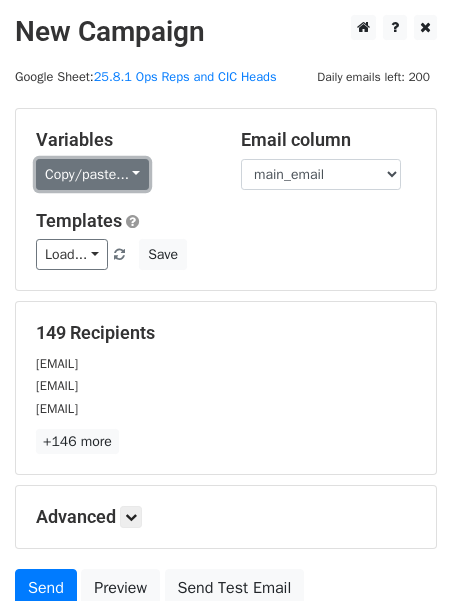 click on "Copy/paste..." at bounding box center (92, 174) 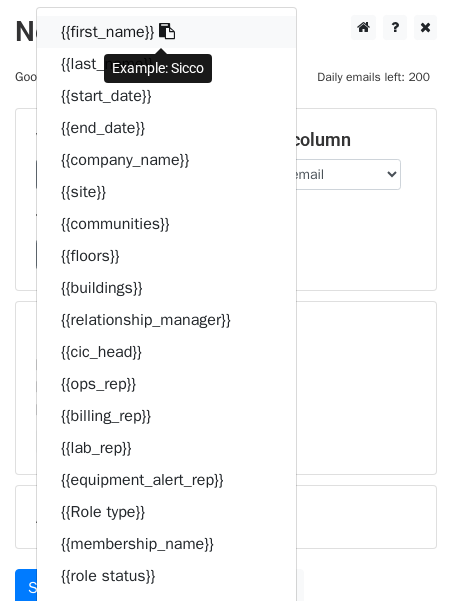 click on "{{first_name}}" at bounding box center (166, 32) 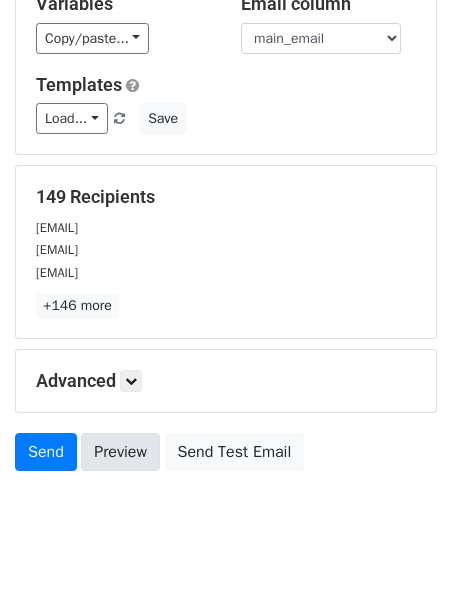 scroll, scrollTop: 176, scrollLeft: 0, axis: vertical 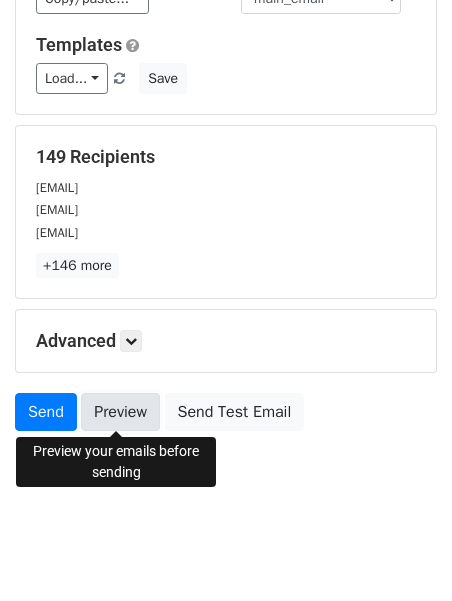 click on "Preview" at bounding box center (120, 412) 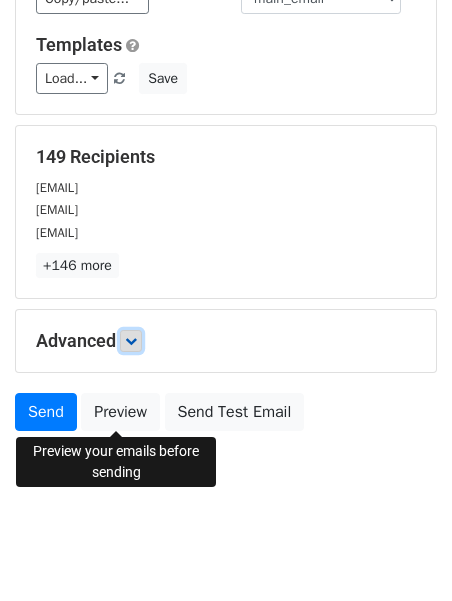 click at bounding box center [131, 341] 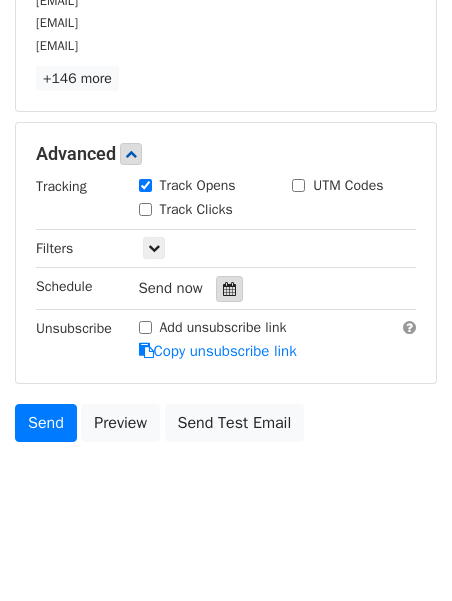 click at bounding box center [229, 289] 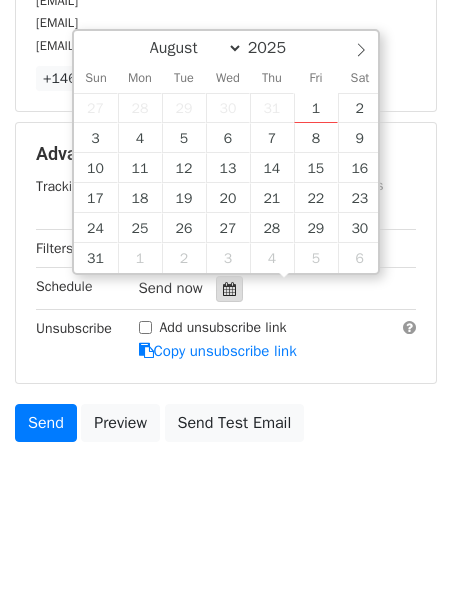 scroll, scrollTop: 370, scrollLeft: 0, axis: vertical 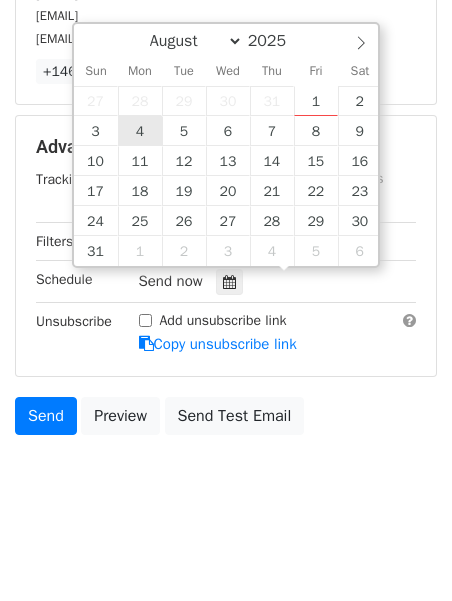 type on "2025-08-04 12:00" 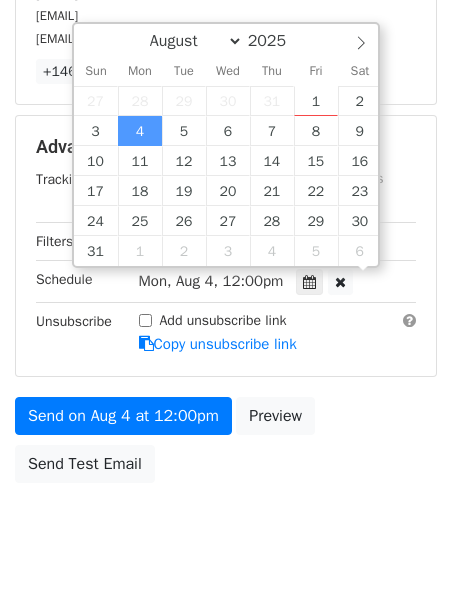 scroll, scrollTop: 1, scrollLeft: 0, axis: vertical 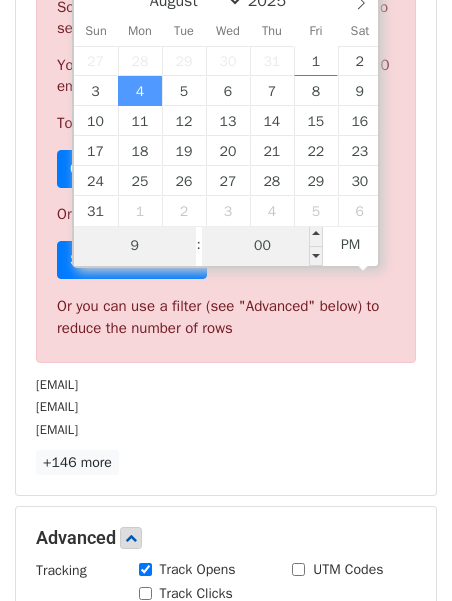 type on "9" 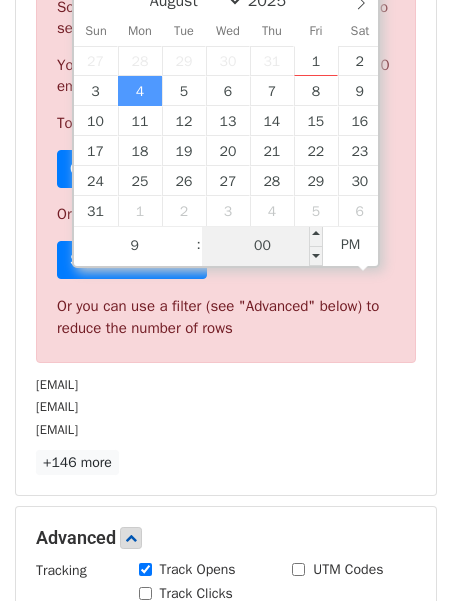 type on "2025-08-04 21:00" 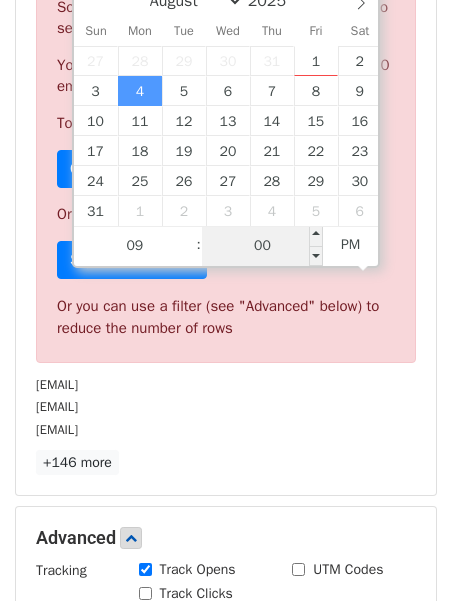 click on "00" at bounding box center [263, 246] 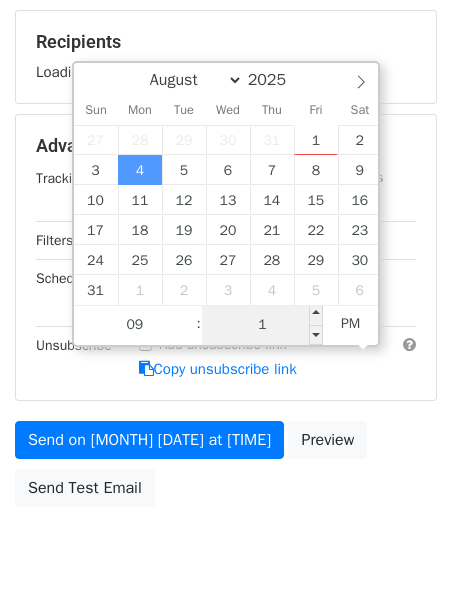 type on "15" 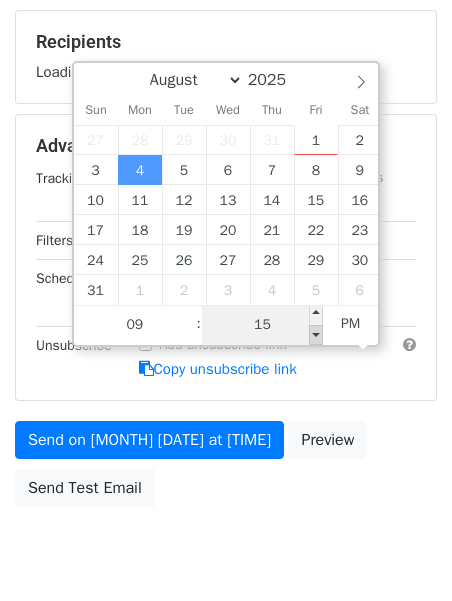 scroll, scrollTop: 370, scrollLeft: 0, axis: vertical 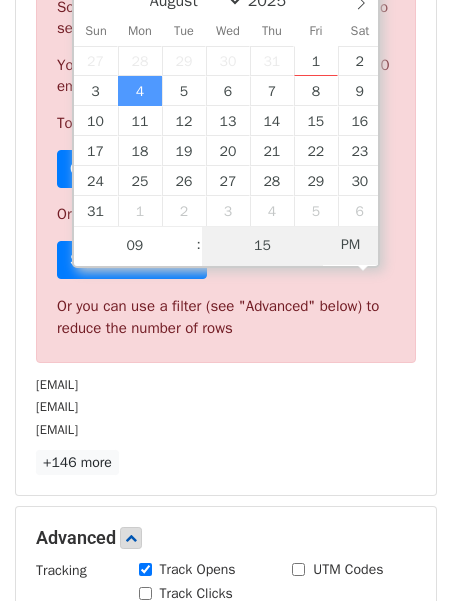 type on "2025-08-04 09:15" 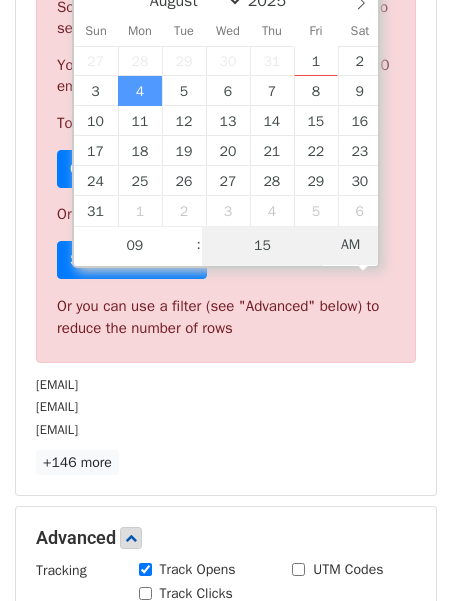 click on "AM" at bounding box center (350, 245) 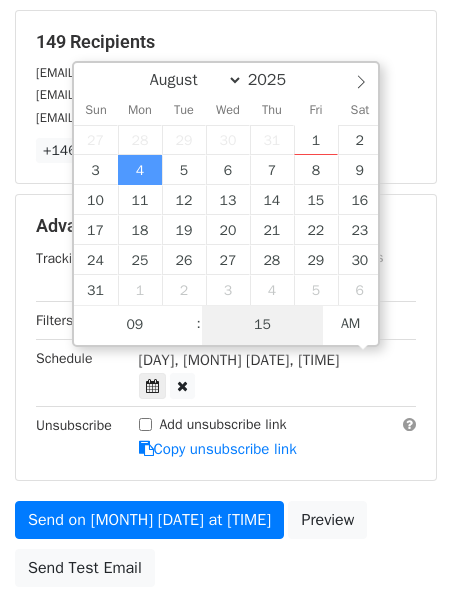 scroll, scrollTop: 370, scrollLeft: 0, axis: vertical 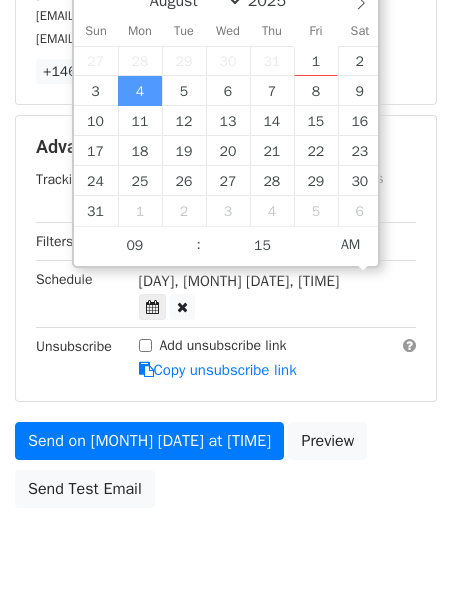 click on "Advanced
Tracking
Track Opens
UTM Codes
Track Clicks
Filters
Only include spreadsheet rows that match the following filters:
Schedule
Mon, Aug 4, 9:15am
2025-08-04 09:15
Unsubscribe
Add unsubscribe link
Copy unsubscribe link" at bounding box center (226, 258) 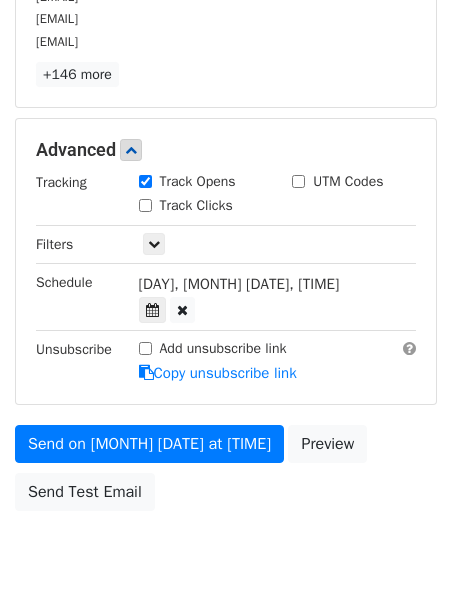 scroll, scrollTop: 371, scrollLeft: 0, axis: vertical 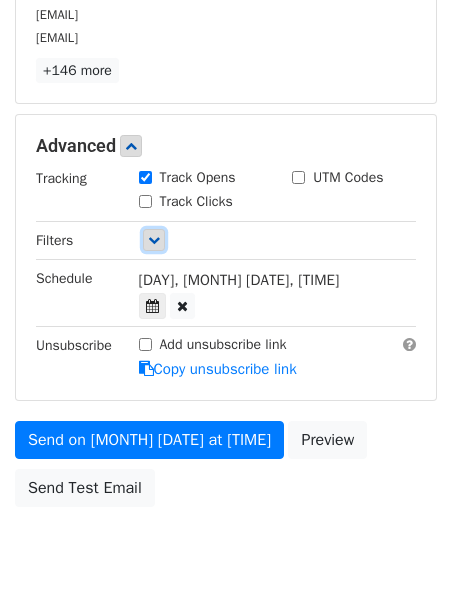 click at bounding box center (154, 240) 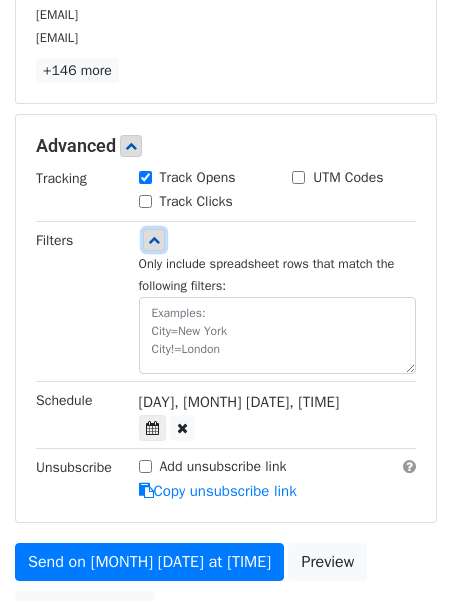 click at bounding box center [154, 240] 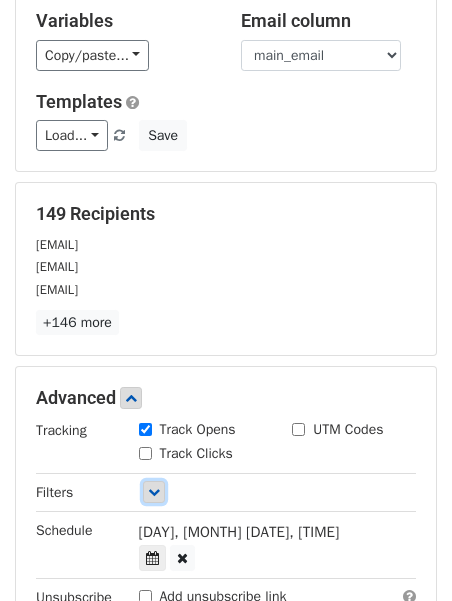 scroll, scrollTop: 371, scrollLeft: 0, axis: vertical 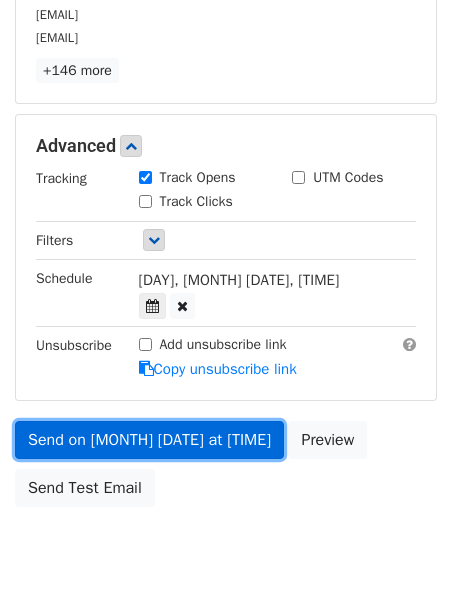 click on "Send on Aug 4 at 9:15am" at bounding box center (149, 440) 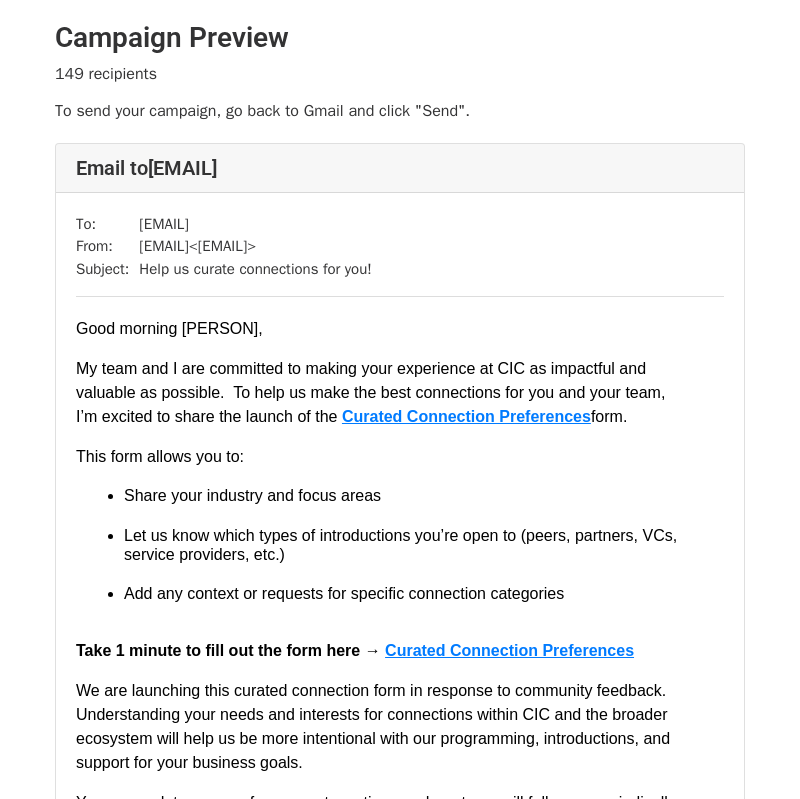 scroll, scrollTop: 0, scrollLeft: 0, axis: both 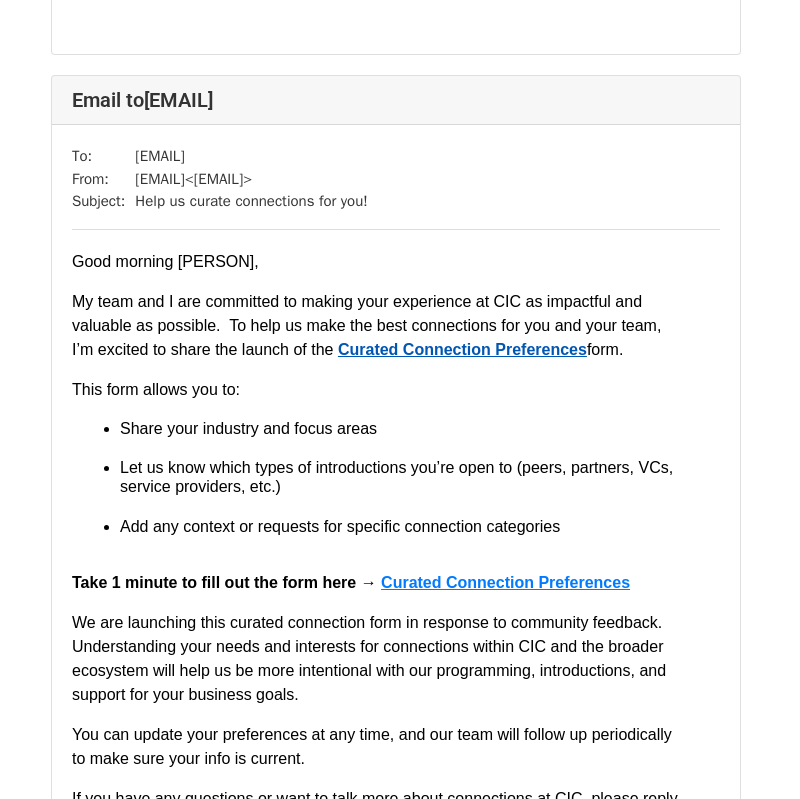 click on "Curated Connection Preferences" at bounding box center [462, -2021] 